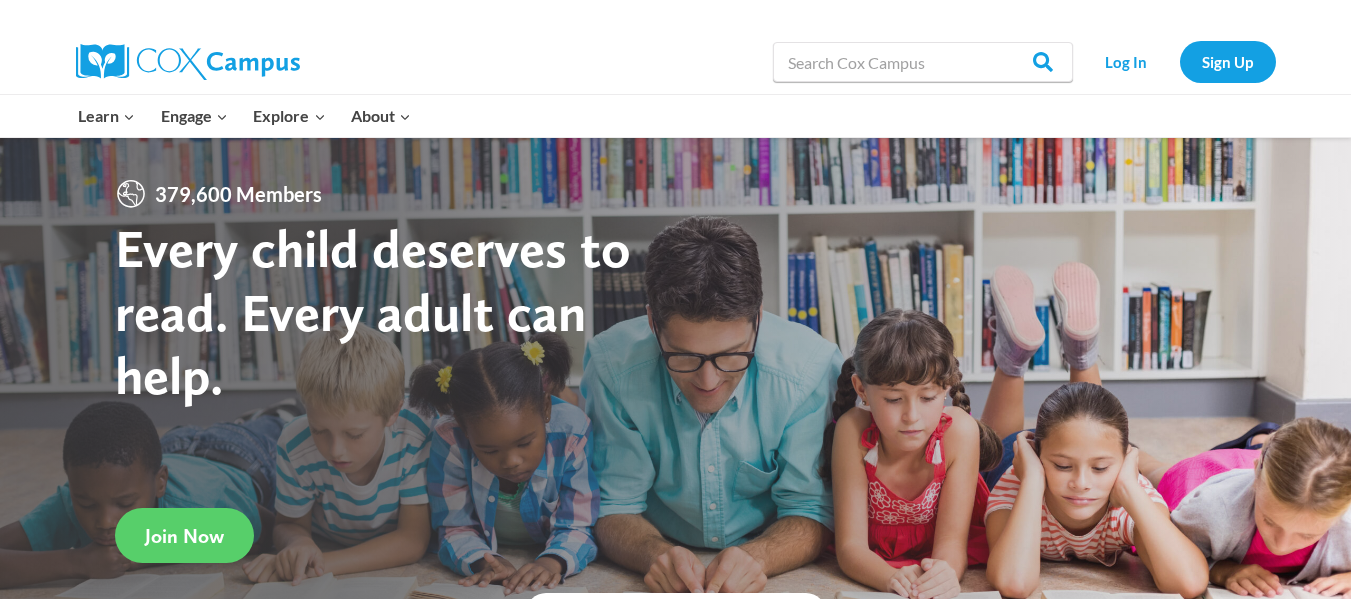scroll, scrollTop: 0, scrollLeft: 0, axis: both 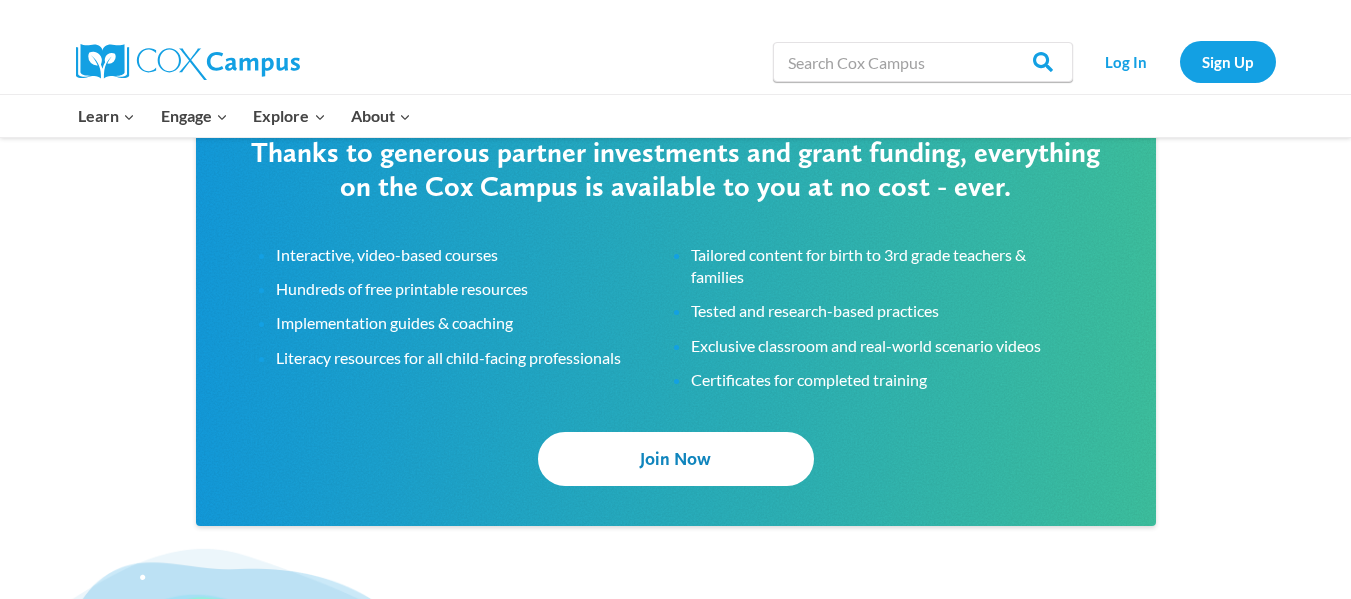 click on "Join Now" at bounding box center (676, 458) 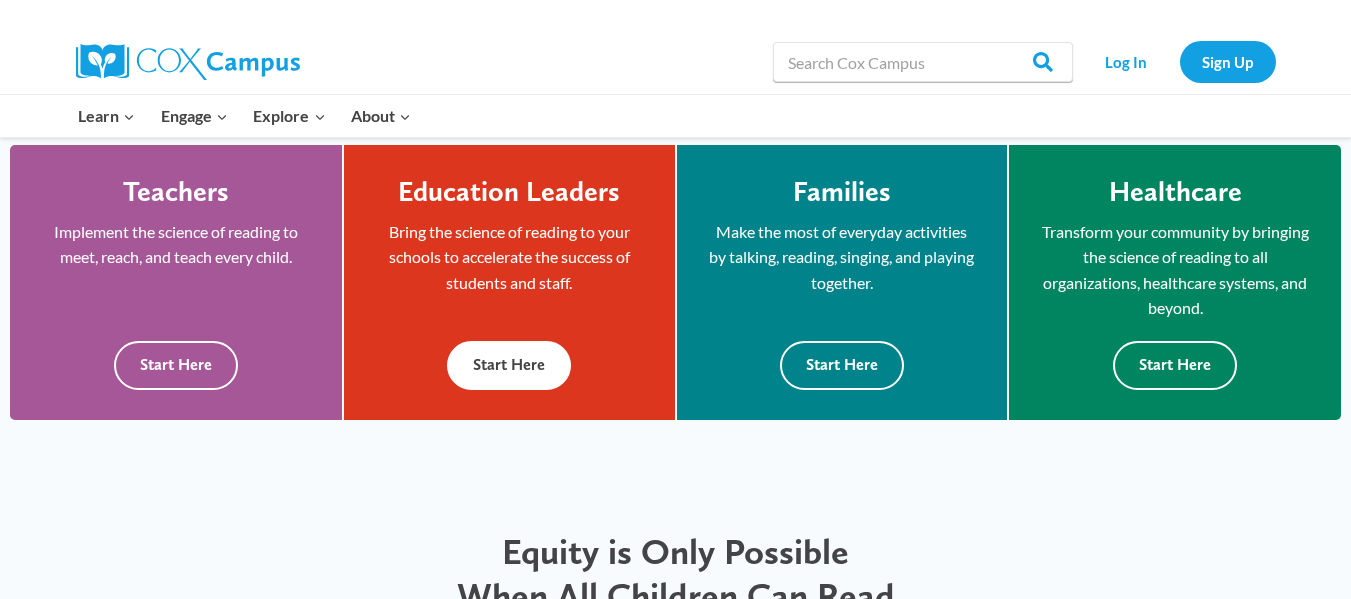 scroll, scrollTop: 601, scrollLeft: 0, axis: vertical 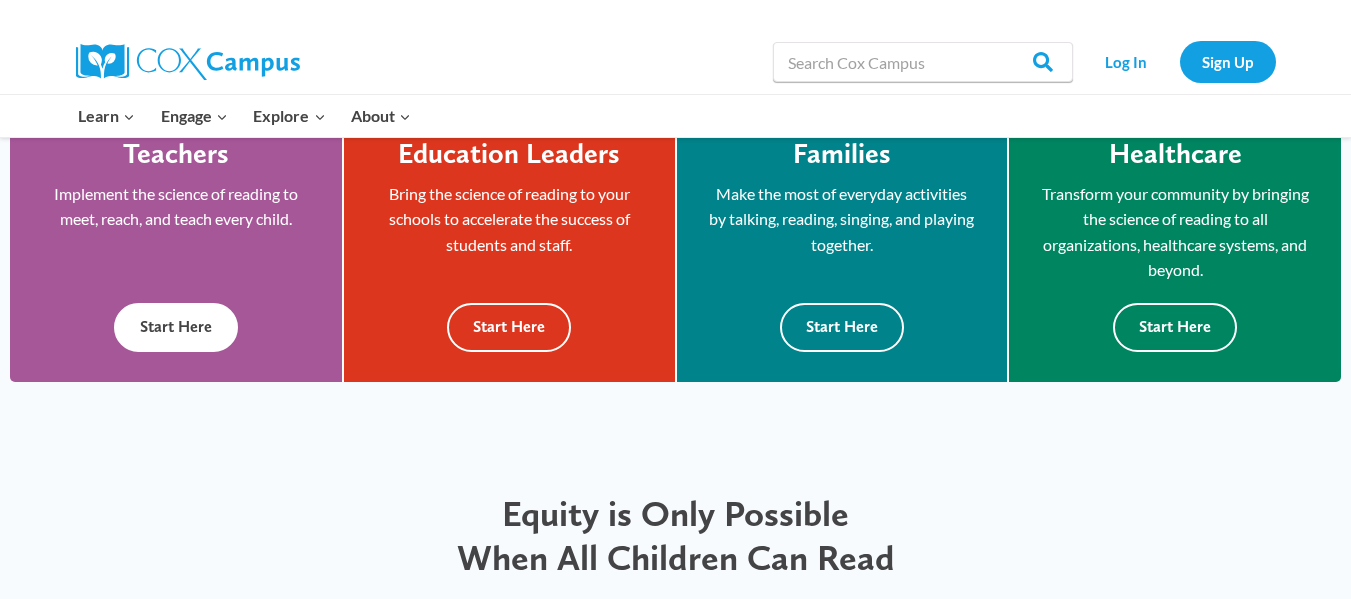 click on "Start Here" at bounding box center (176, 327) 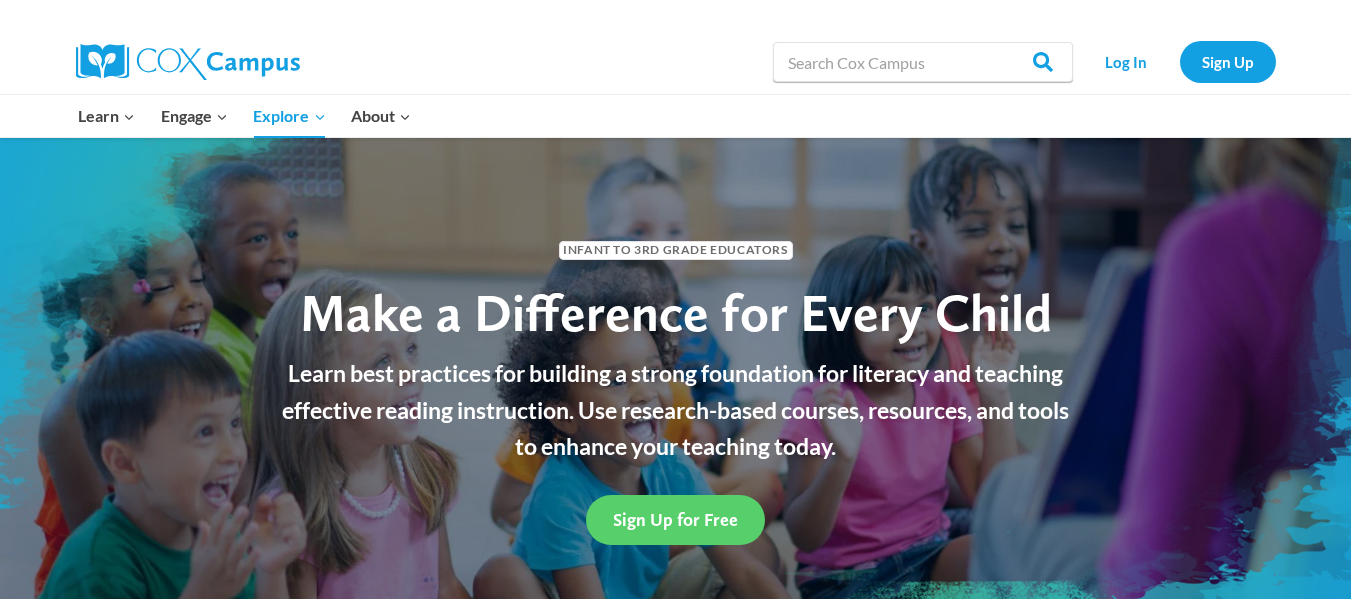 scroll, scrollTop: 0, scrollLeft: 0, axis: both 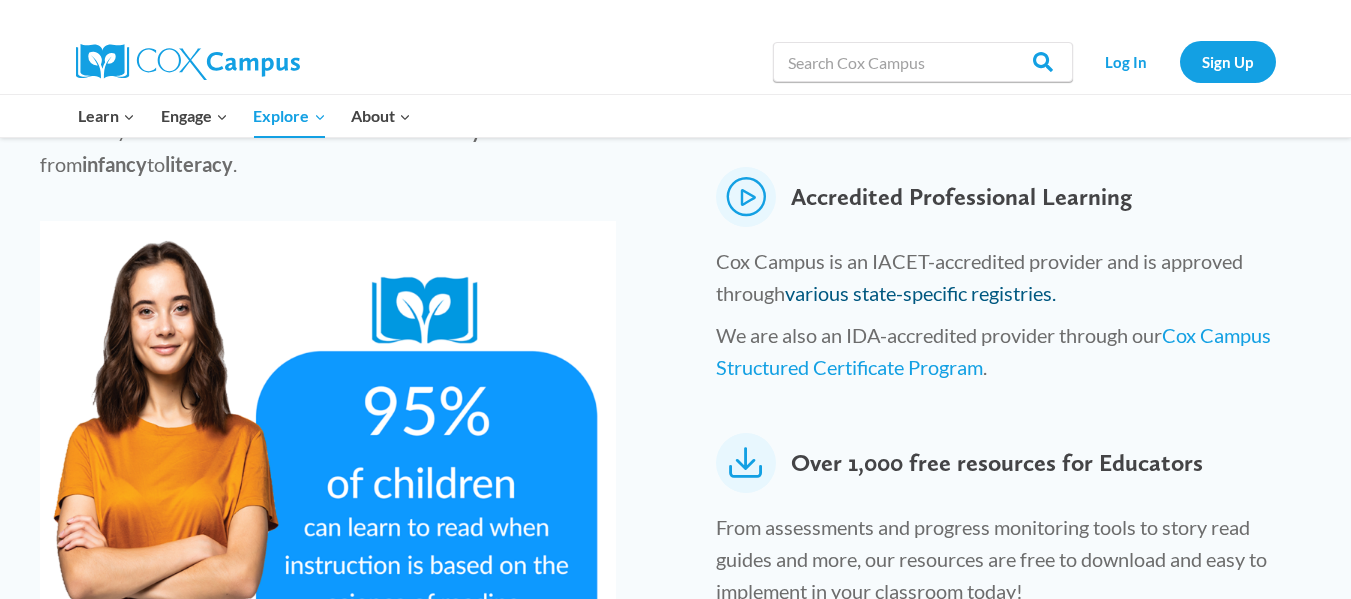 click on "various state-specific registries." at bounding box center [920, 293] 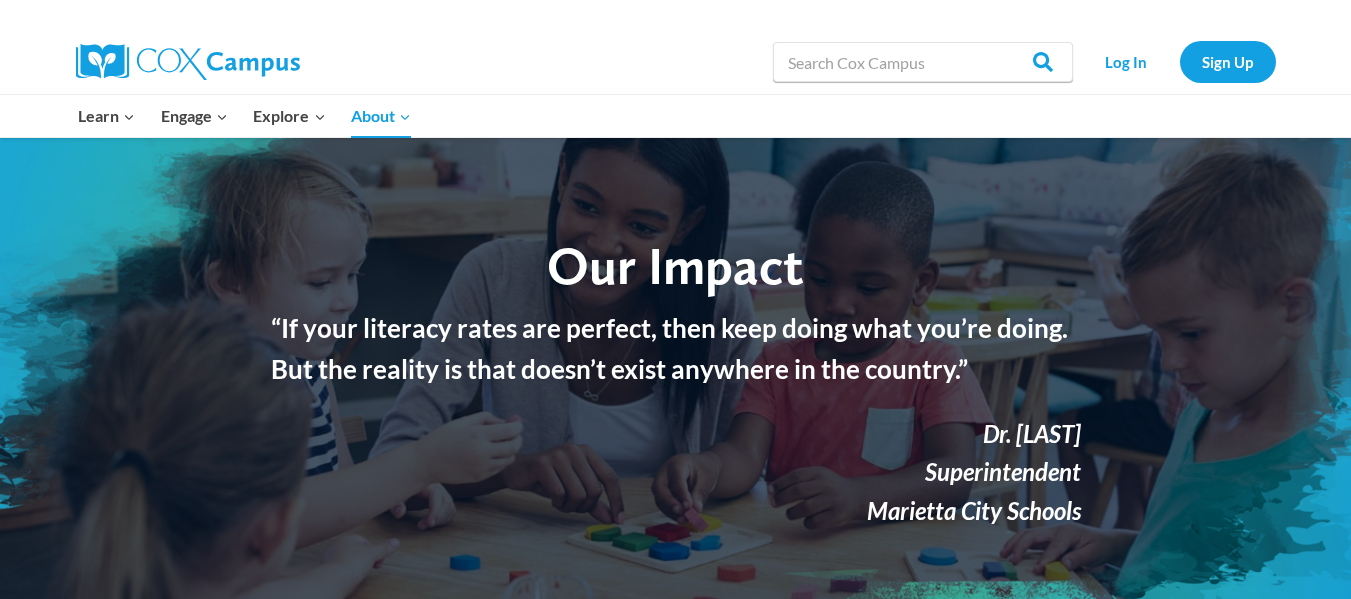 scroll, scrollTop: 0, scrollLeft: 0, axis: both 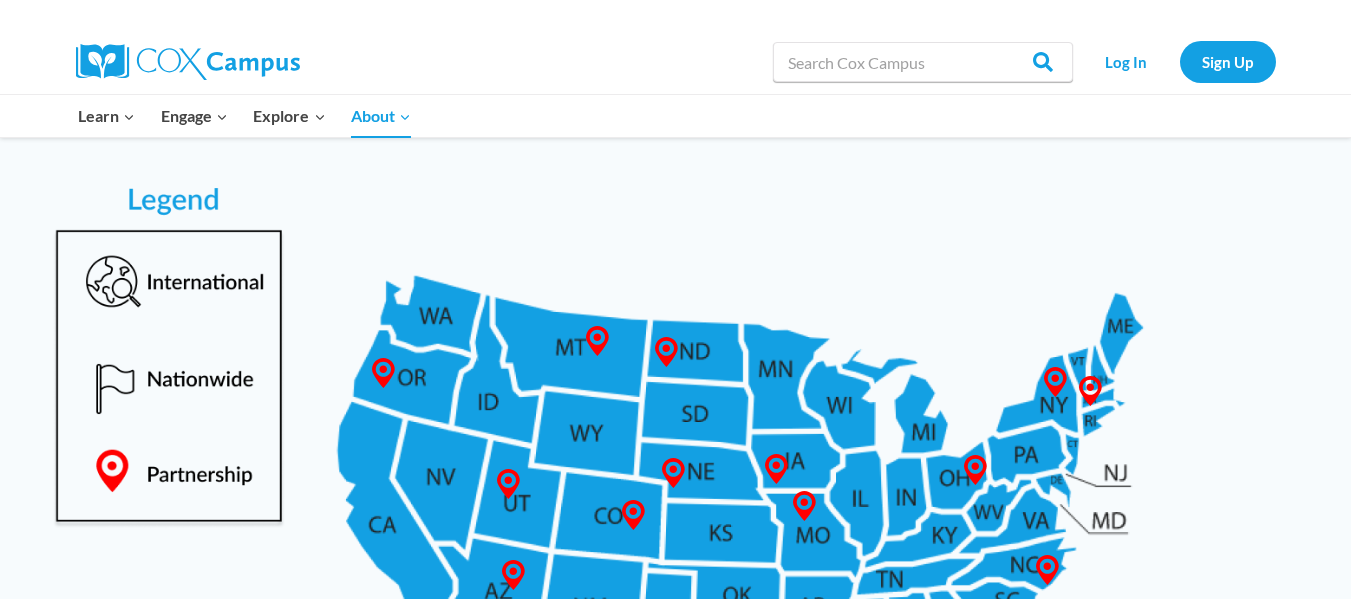 click at bounding box center [675, 528] 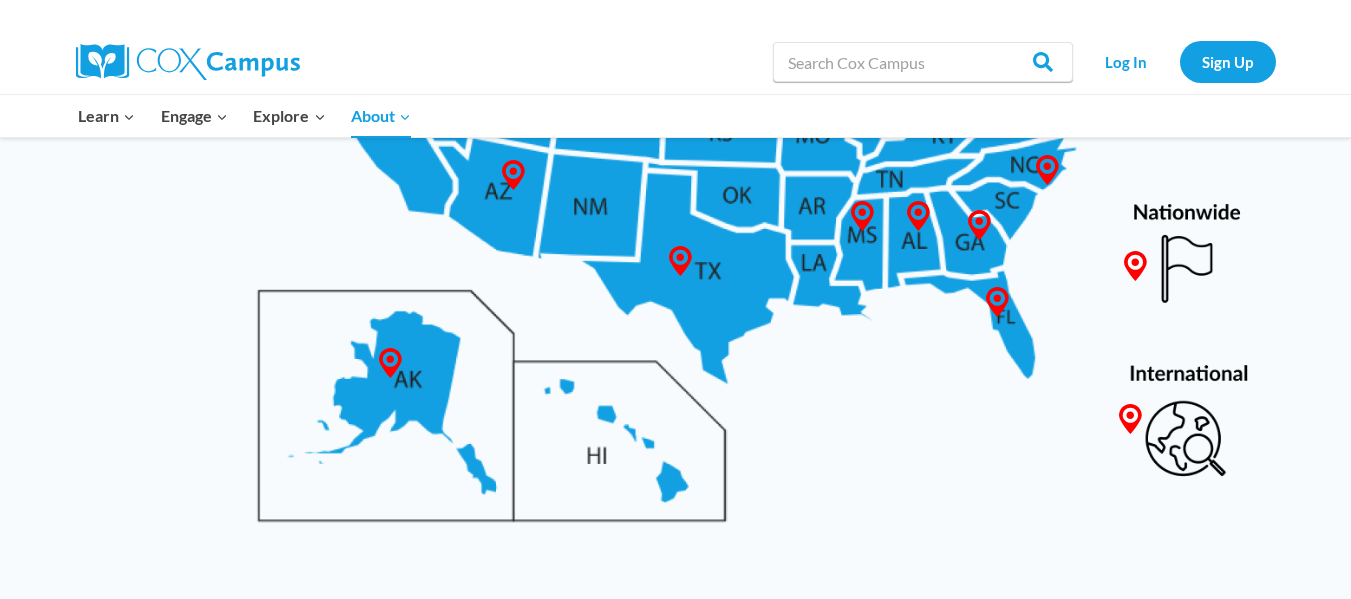 scroll, scrollTop: 1200, scrollLeft: 0, axis: vertical 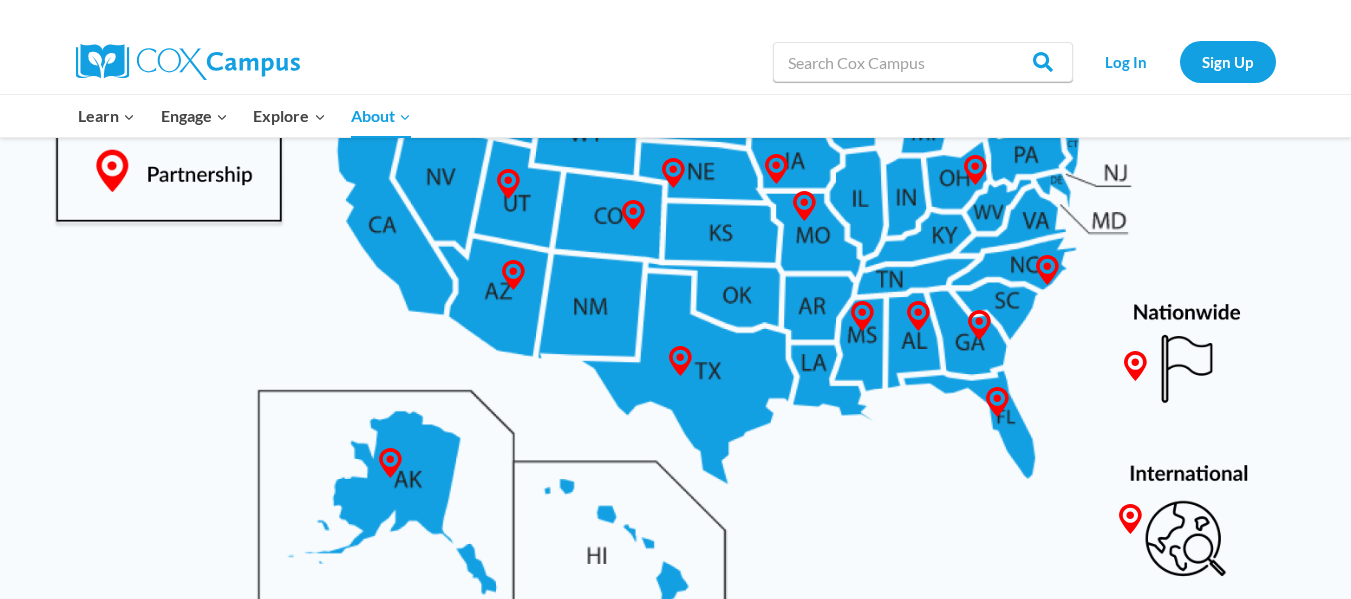 click at bounding box center [675, 228] 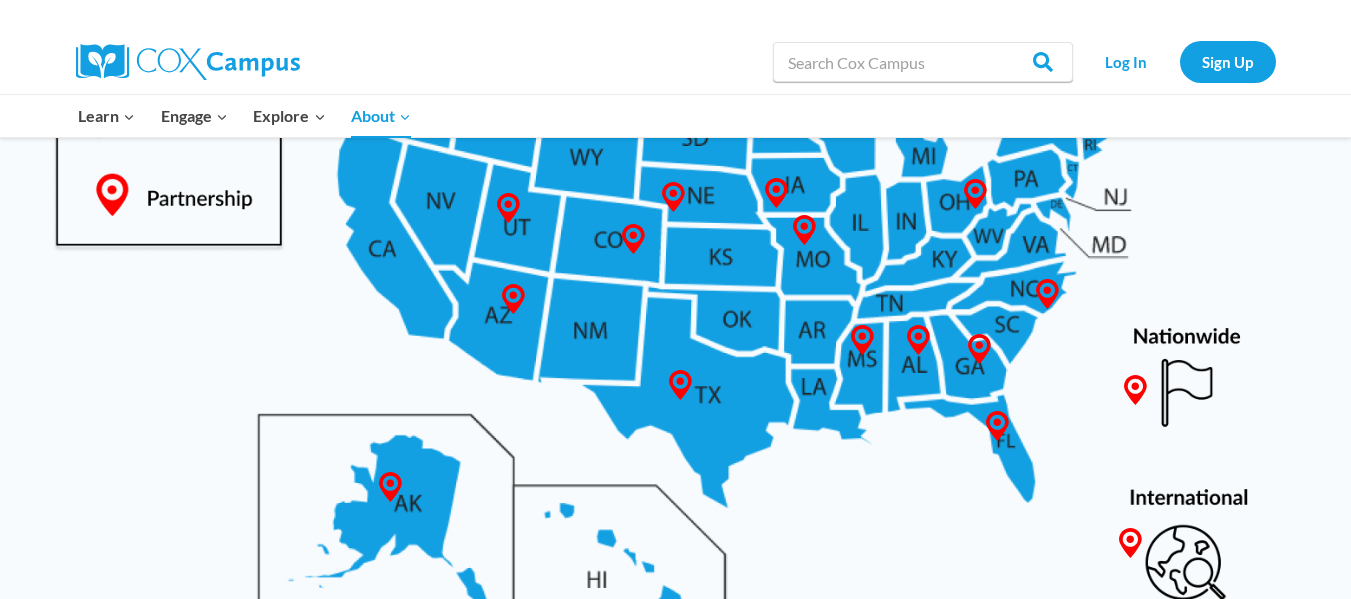 scroll, scrollTop: 1200, scrollLeft: 0, axis: vertical 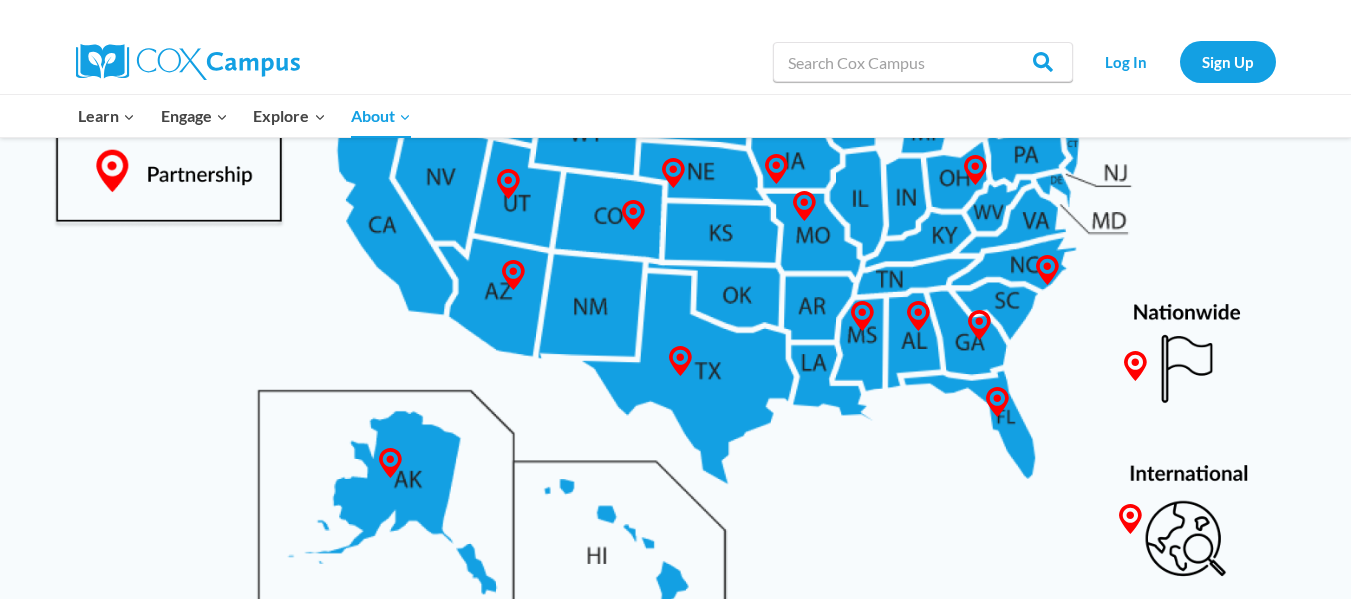 click at bounding box center (675, 228) 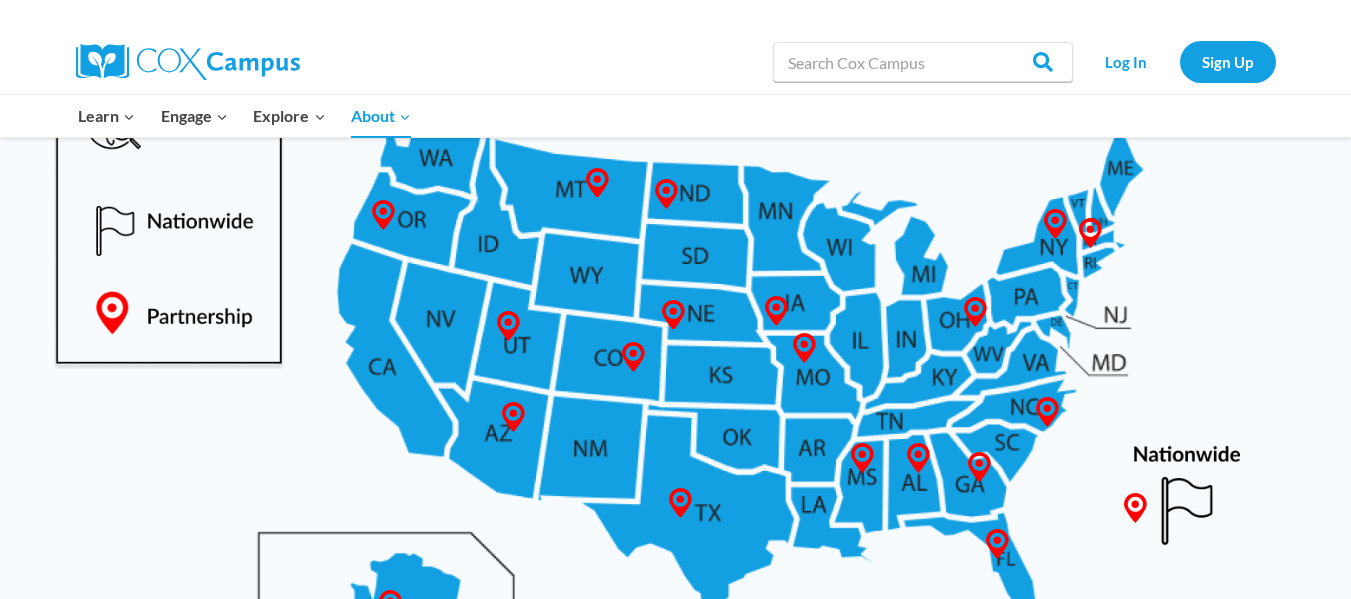 scroll, scrollTop: 1100, scrollLeft: 0, axis: vertical 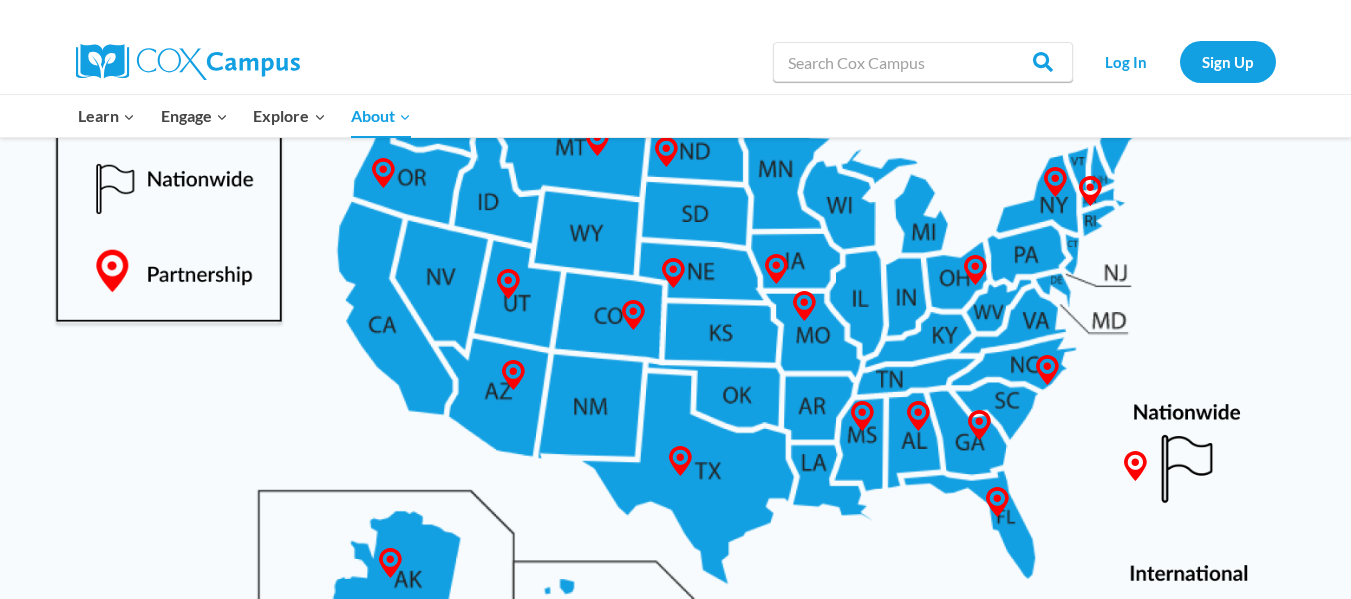 click at bounding box center [675, 328] 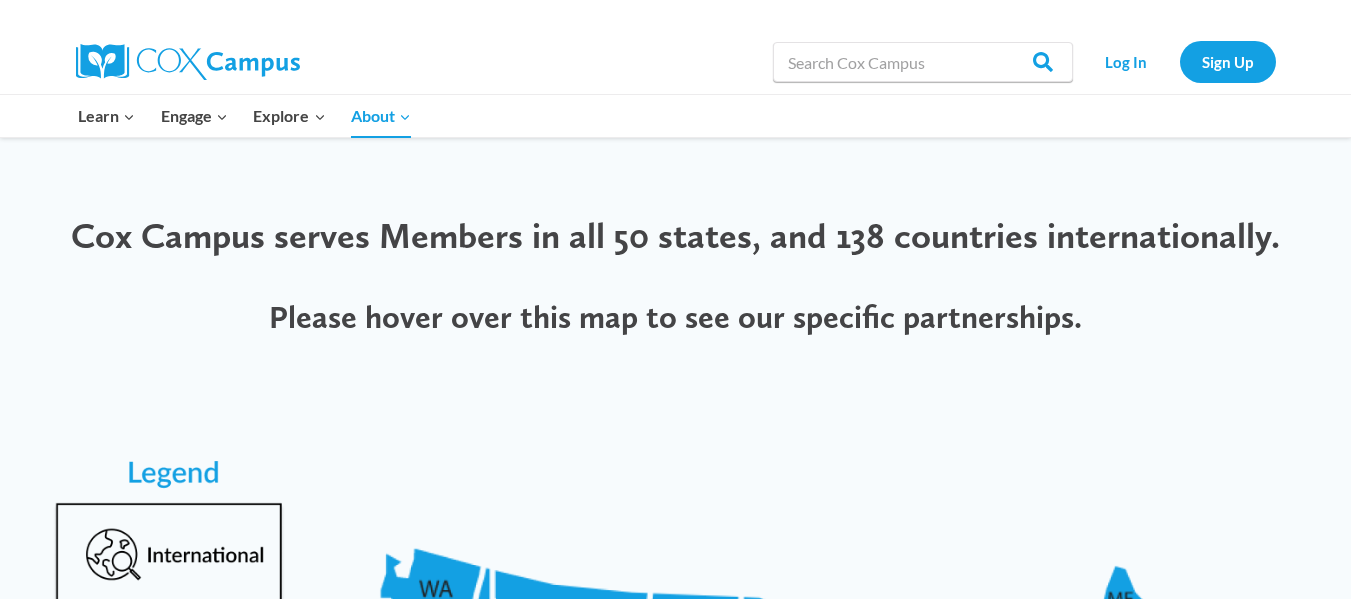 scroll, scrollTop: 659, scrollLeft: 0, axis: vertical 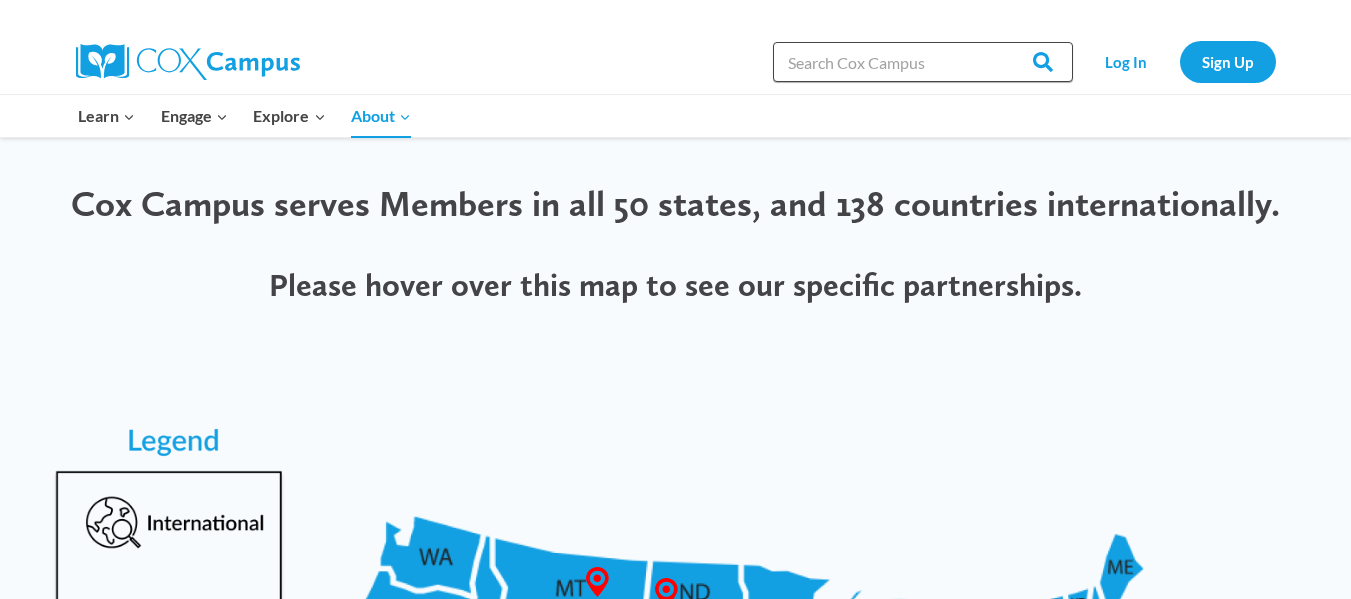 click on "Search in https://coxcampus.org/" at bounding box center (923, 62) 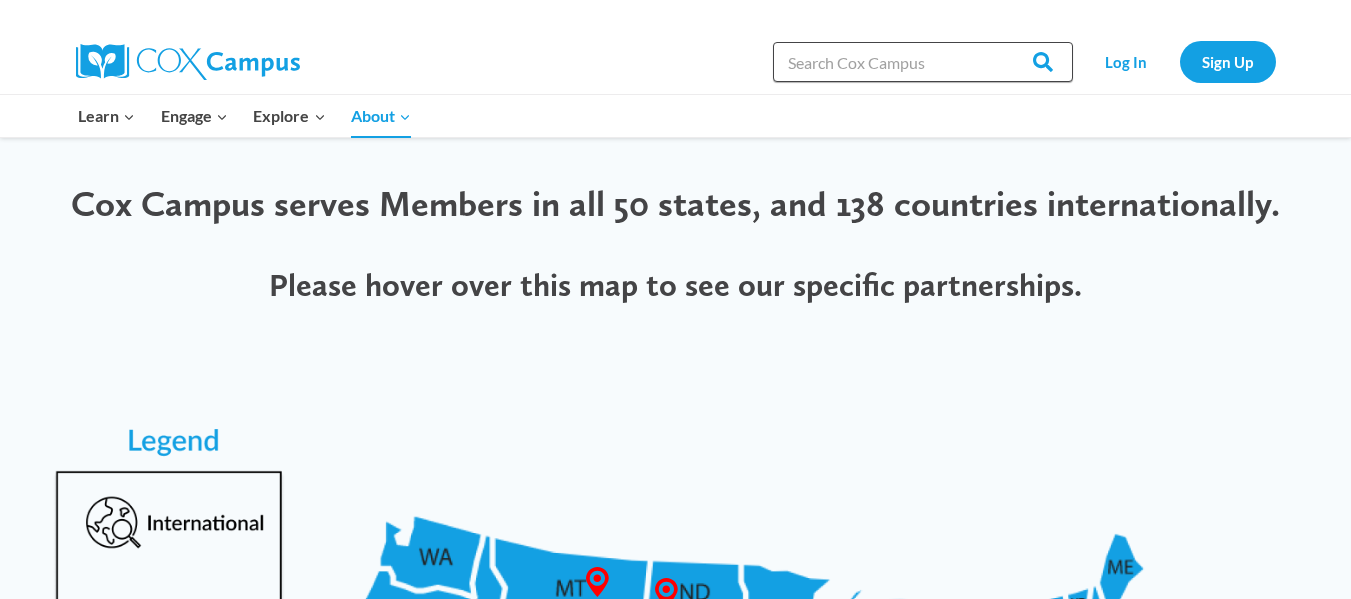 paste on "Vocabulary Instruction" 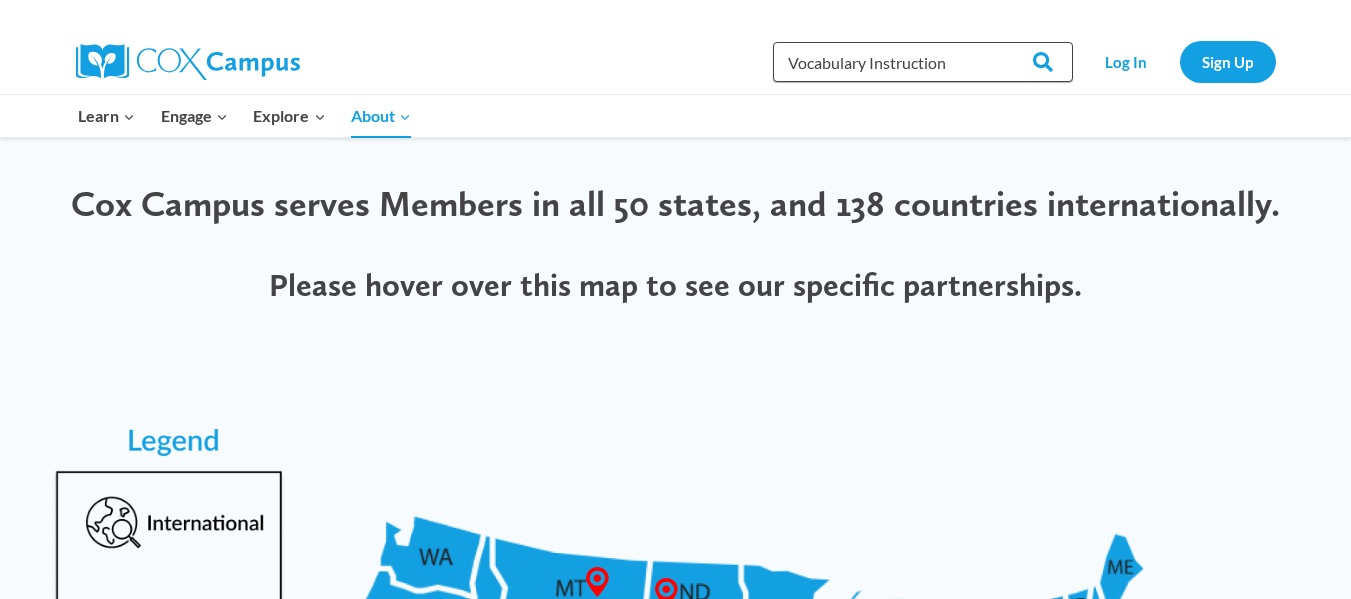 type on "Vocabulary Instruction" 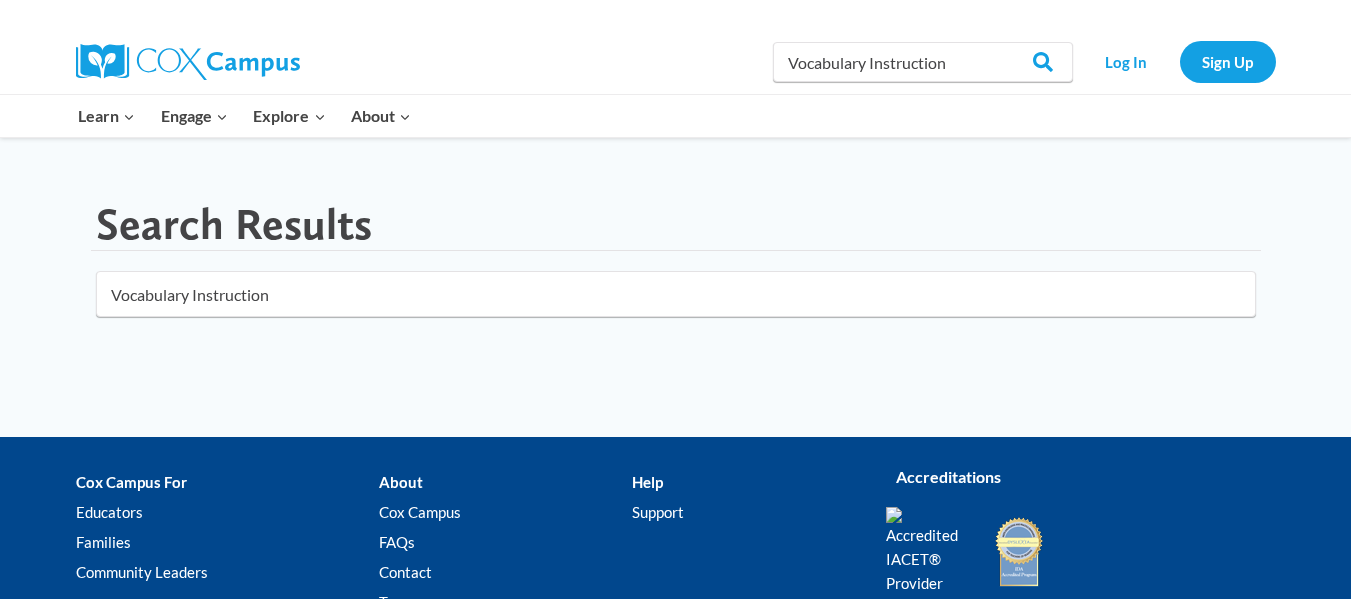 scroll, scrollTop: 0, scrollLeft: 0, axis: both 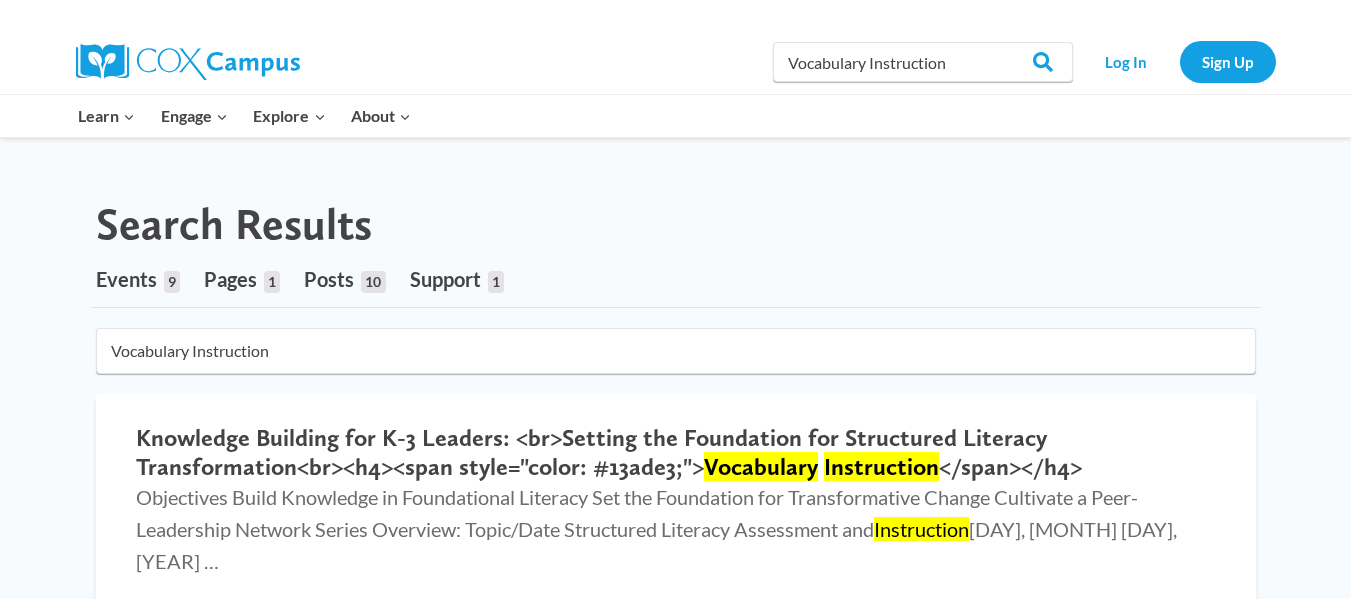 click on "Search Results" at bounding box center (676, 224) 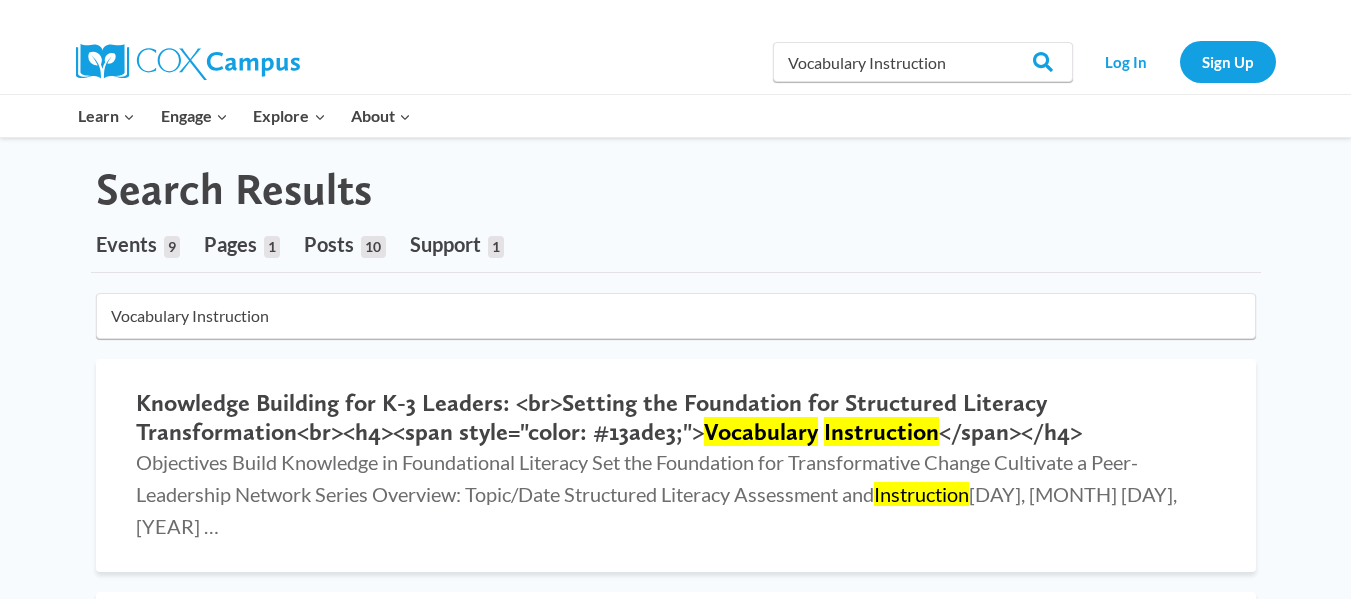 scroll, scrollTop: 0, scrollLeft: 0, axis: both 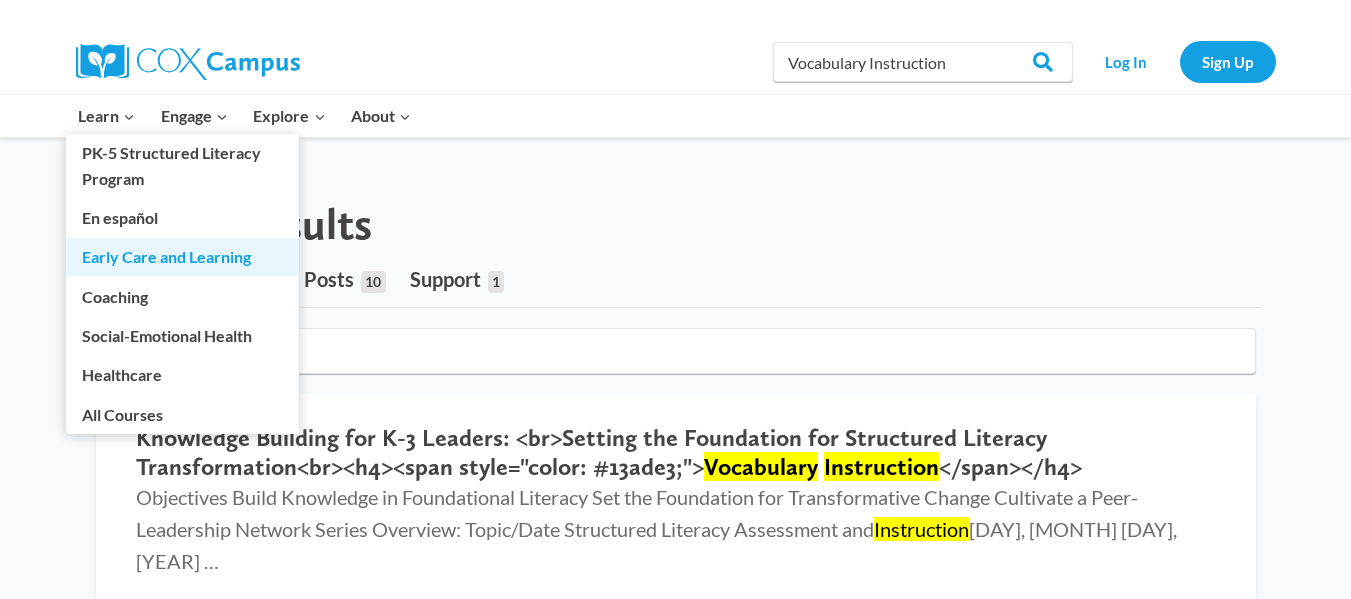 click on "Early Care and Learning" at bounding box center (182, 257) 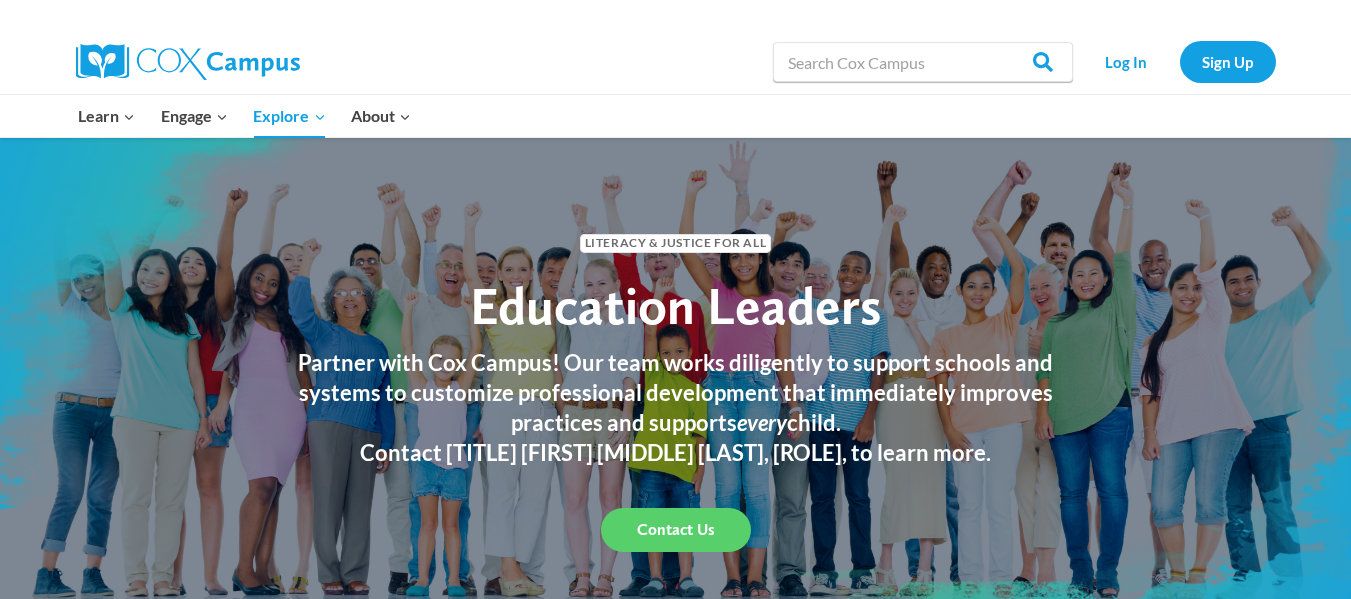 scroll, scrollTop: 0, scrollLeft: 0, axis: both 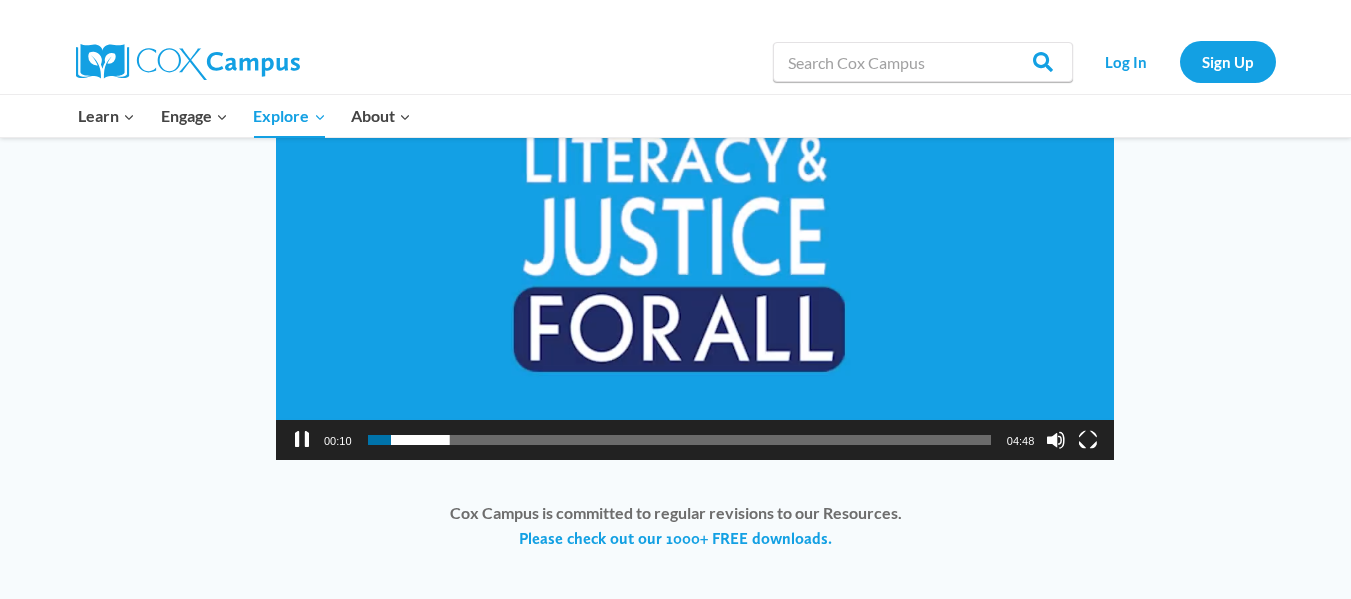 click on "https://coxcampus.org/wp-content/uploads/2024/01/videoplayback-3.mp4" at bounding box center [695, 224] 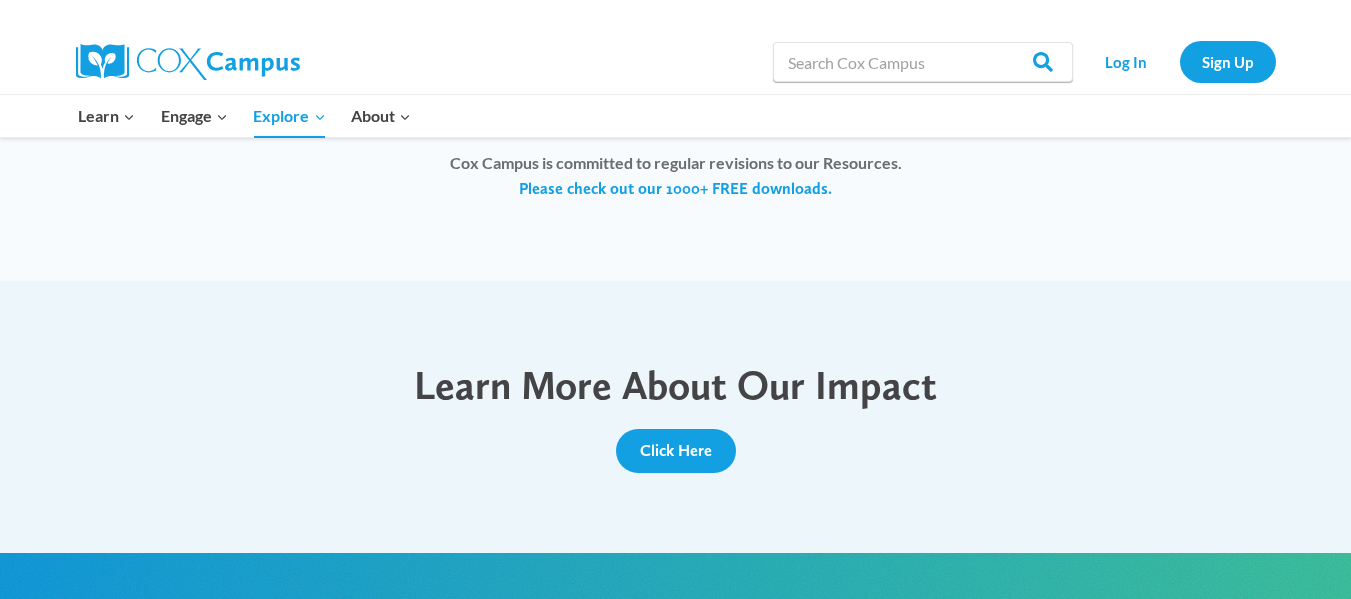 scroll, scrollTop: 2000, scrollLeft: 0, axis: vertical 